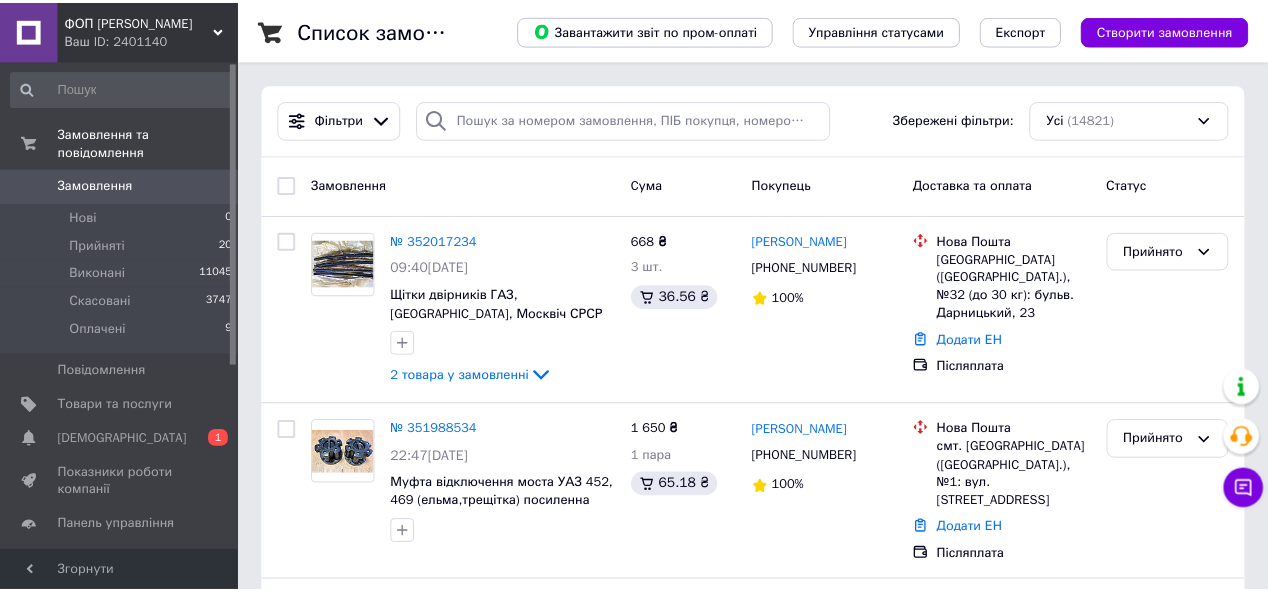 scroll, scrollTop: 0, scrollLeft: 0, axis: both 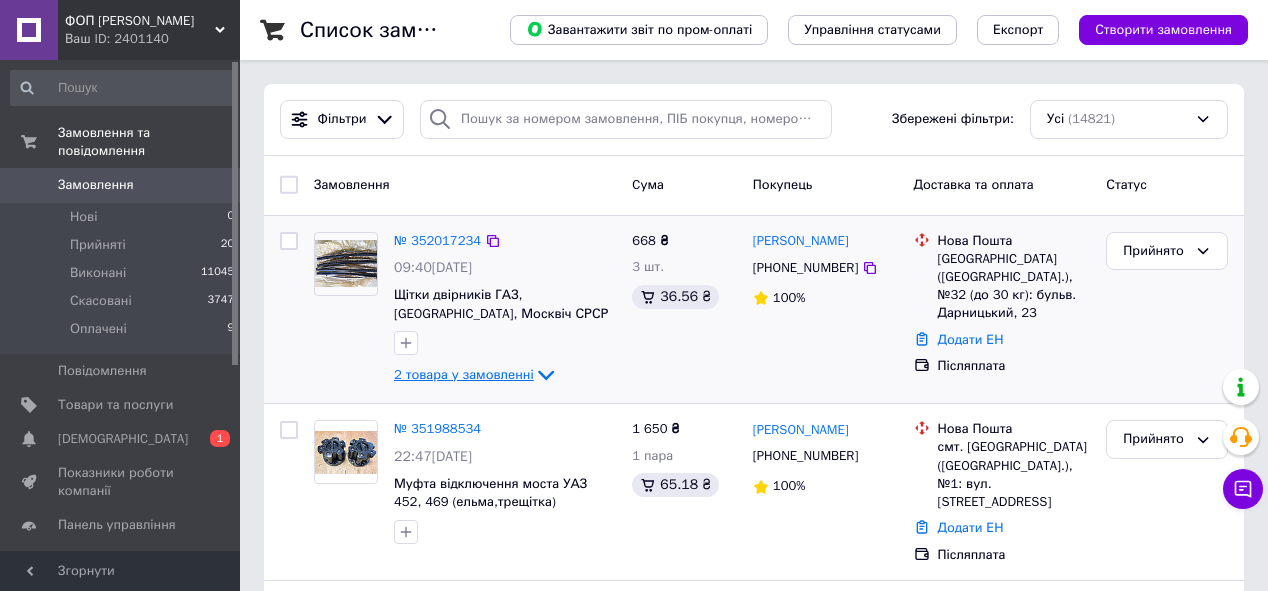 click on "2 товара у замовленні" at bounding box center (464, 374) 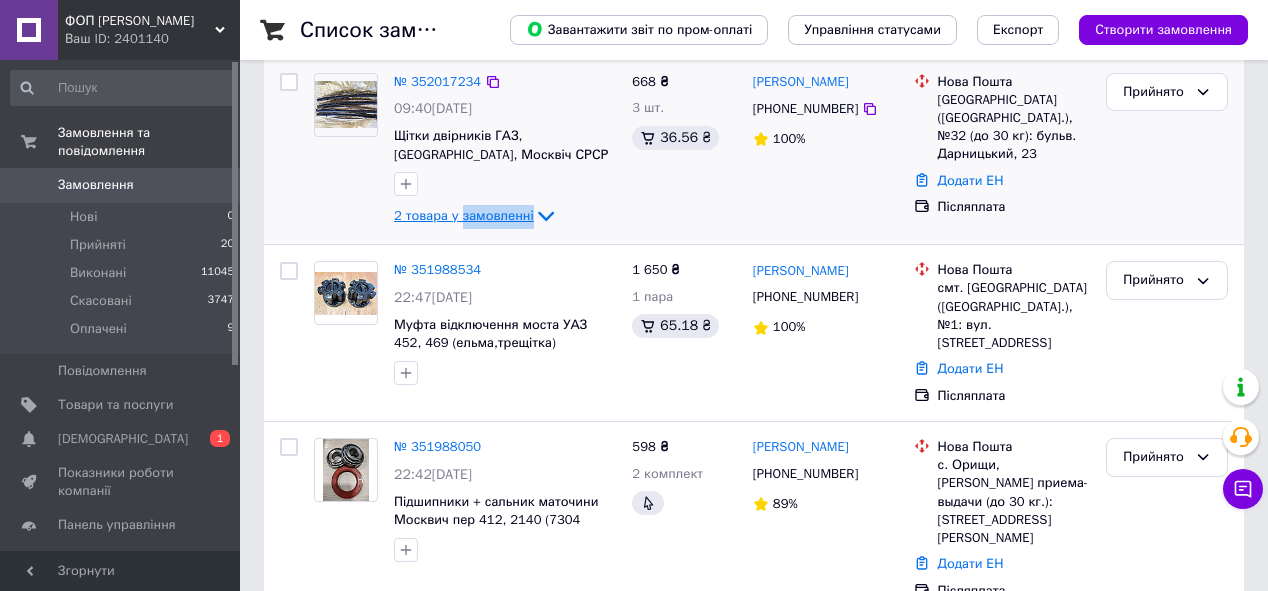 scroll, scrollTop: 160, scrollLeft: 0, axis: vertical 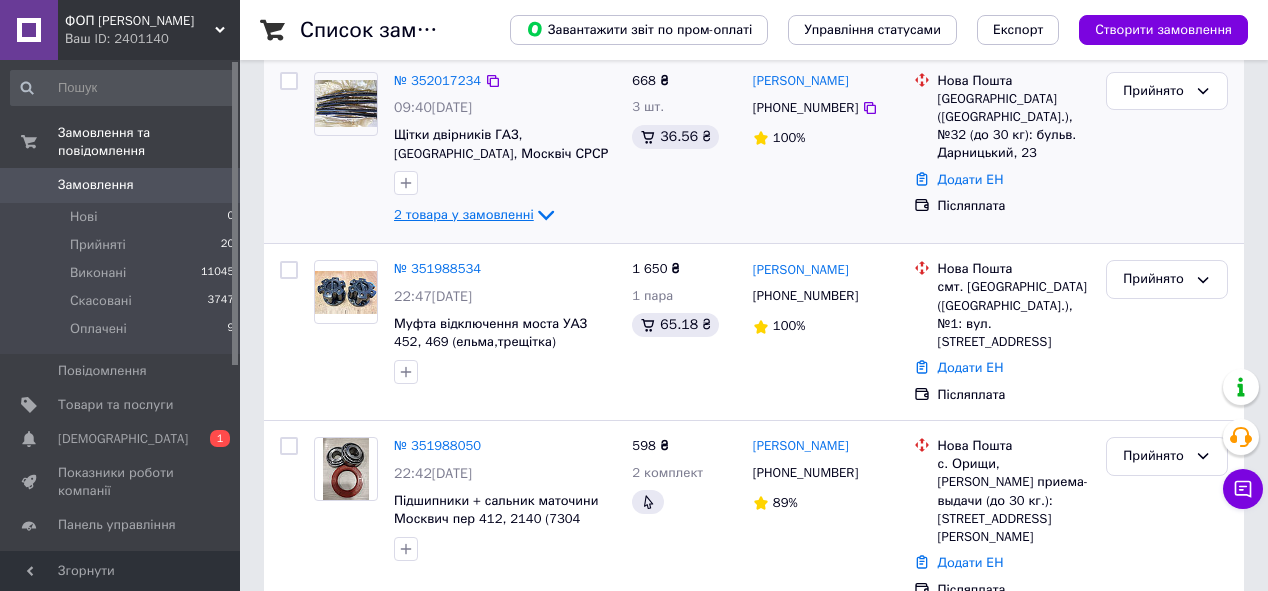 click on "2 товара у замовленні" at bounding box center (464, 214) 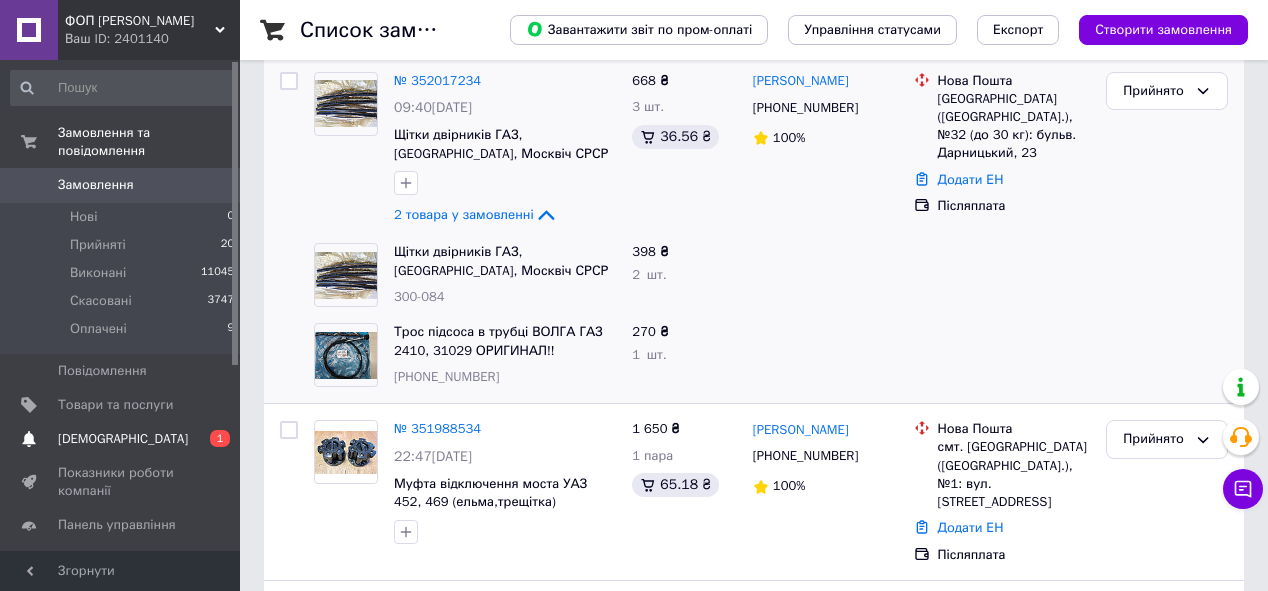 click on "Сповіщення 0 1" at bounding box center (123, 439) 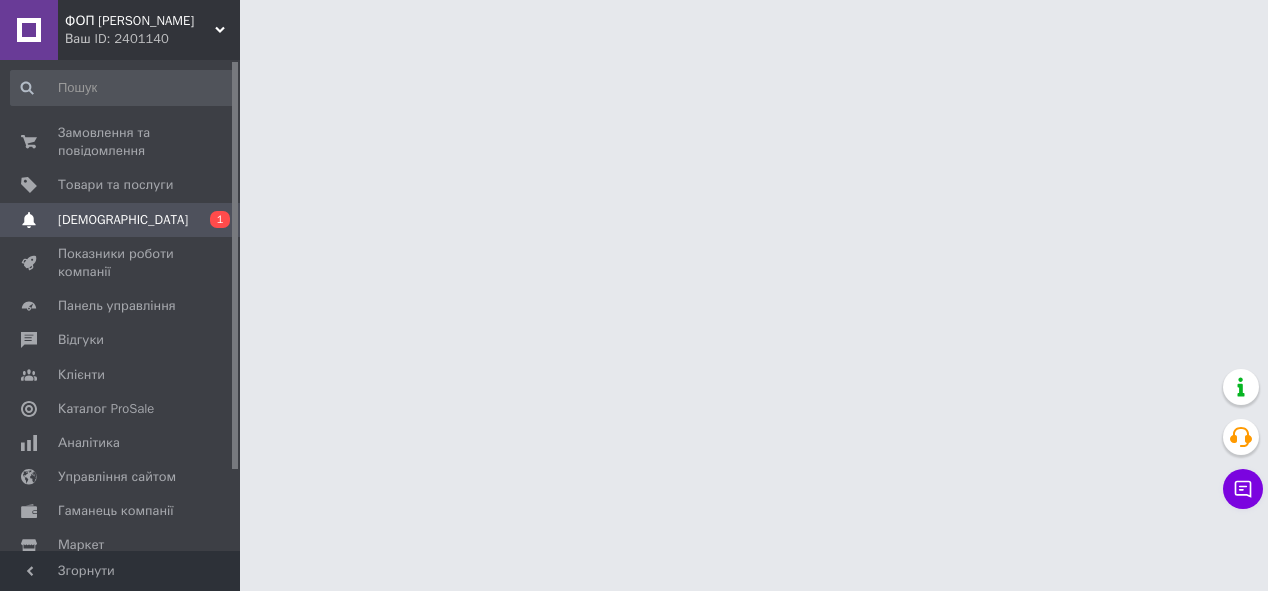 scroll, scrollTop: 0, scrollLeft: 0, axis: both 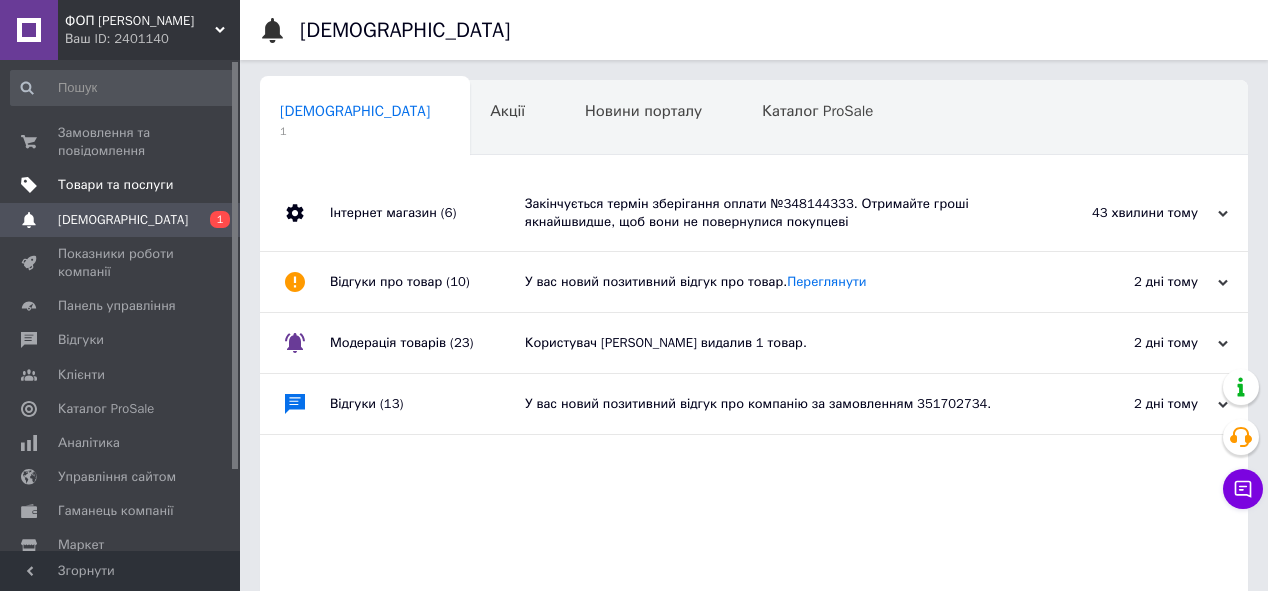 click on "Товари та послуги" at bounding box center [115, 185] 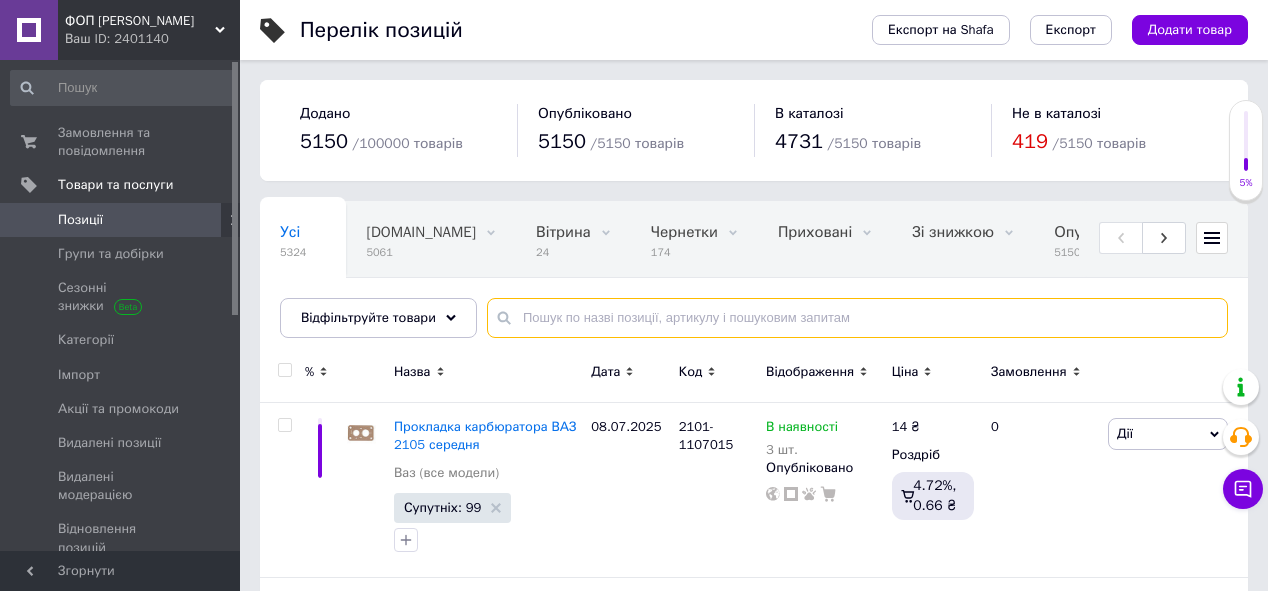 click at bounding box center (857, 318) 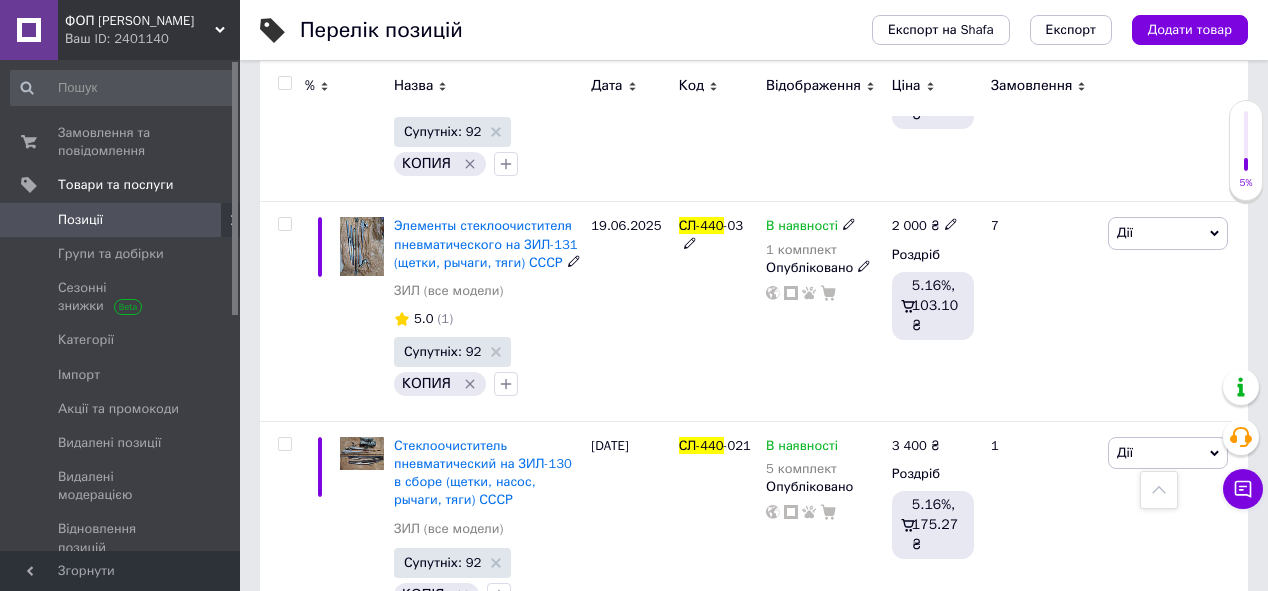 scroll, scrollTop: 1646, scrollLeft: 0, axis: vertical 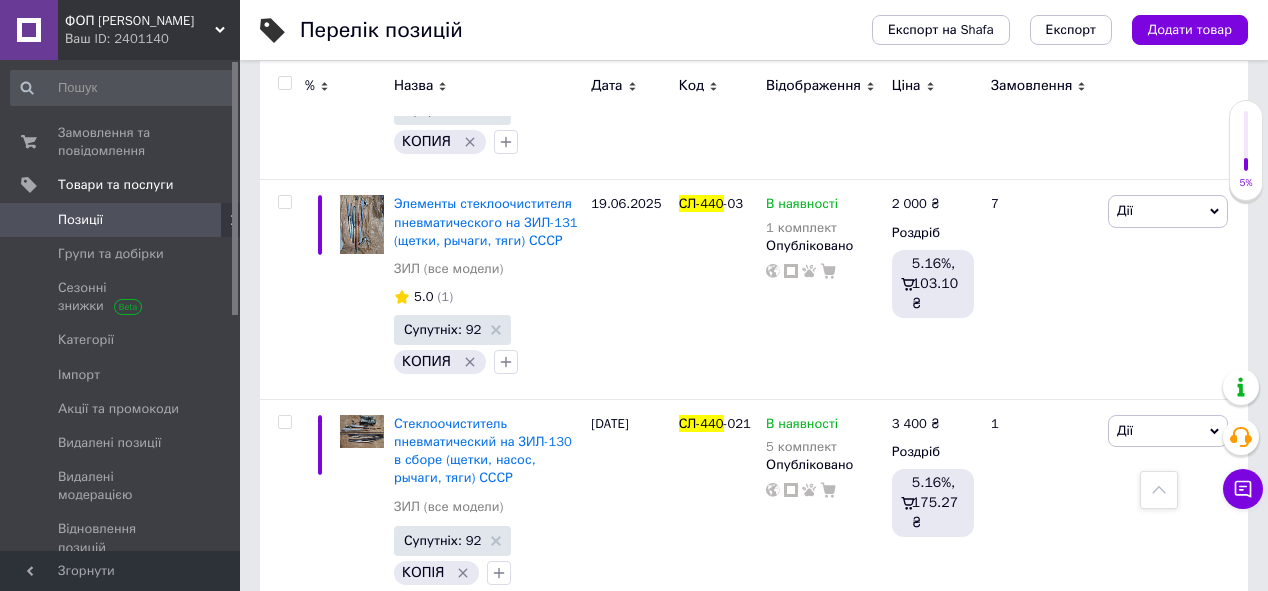 type on "сл-440" 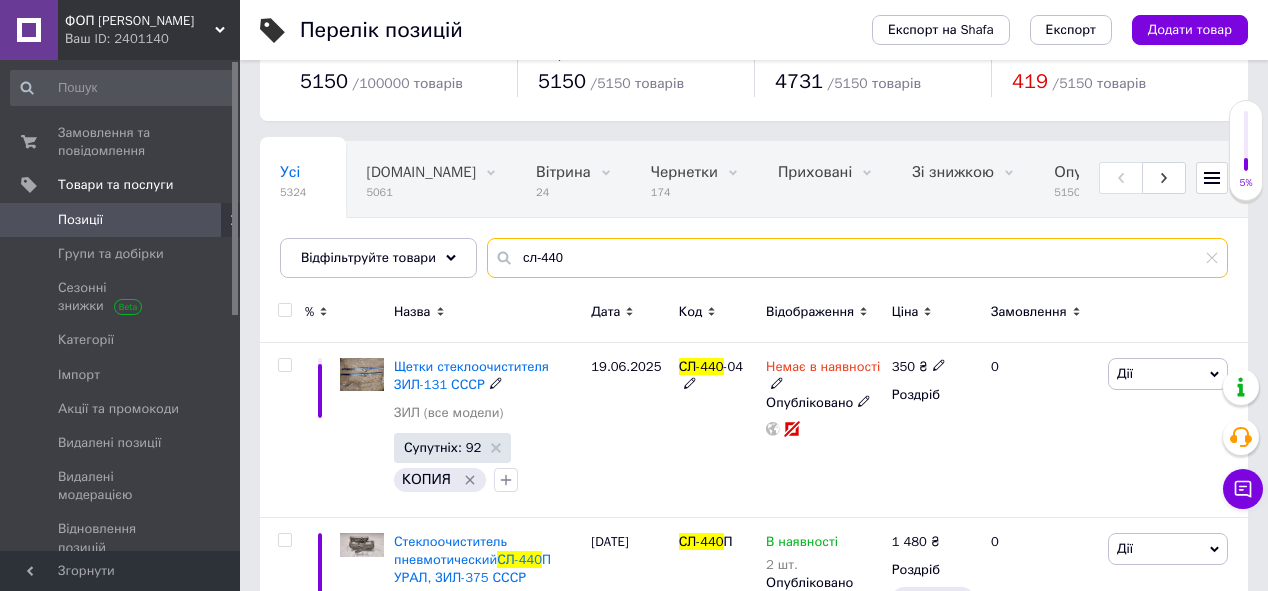 scroll, scrollTop: 0, scrollLeft: 0, axis: both 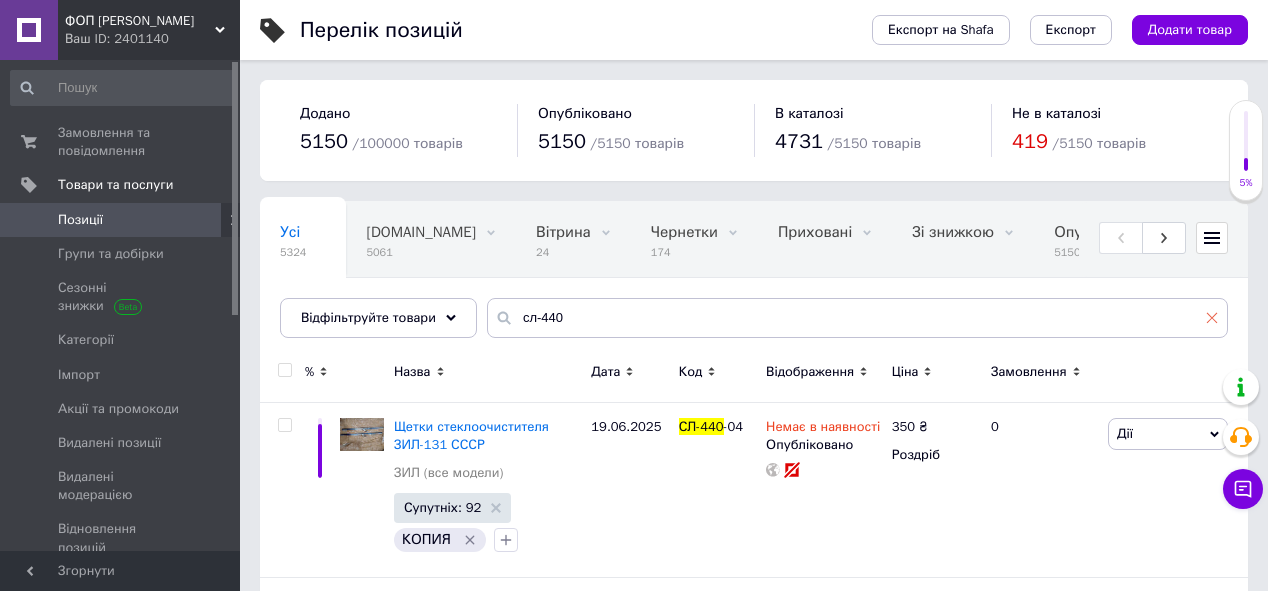 click 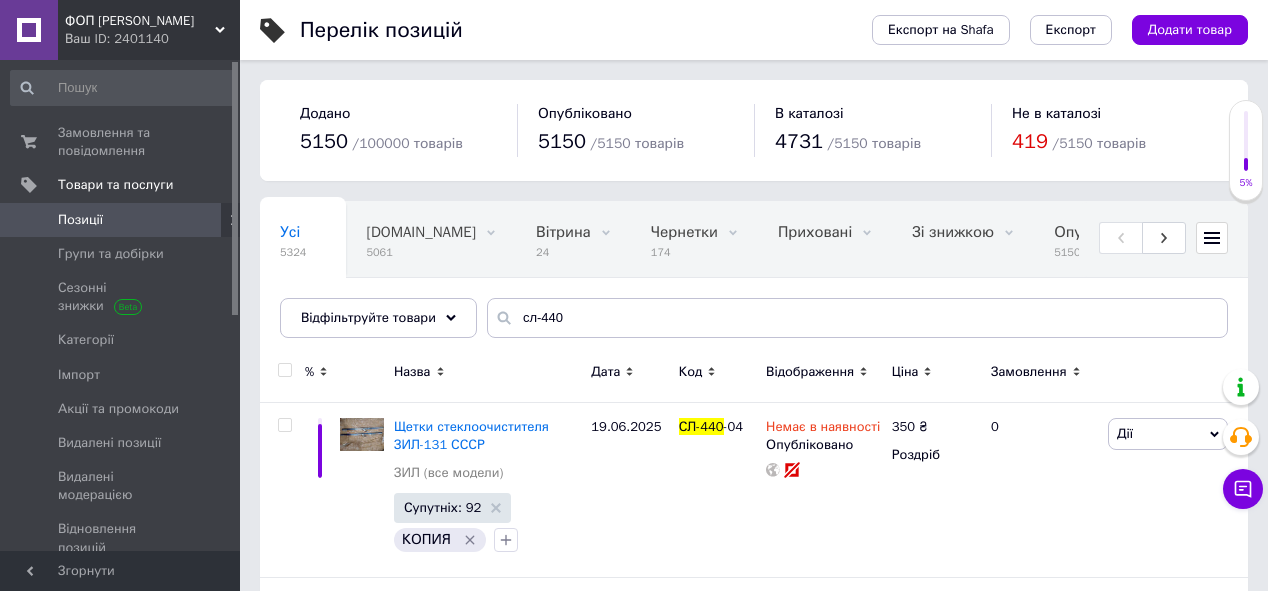 type 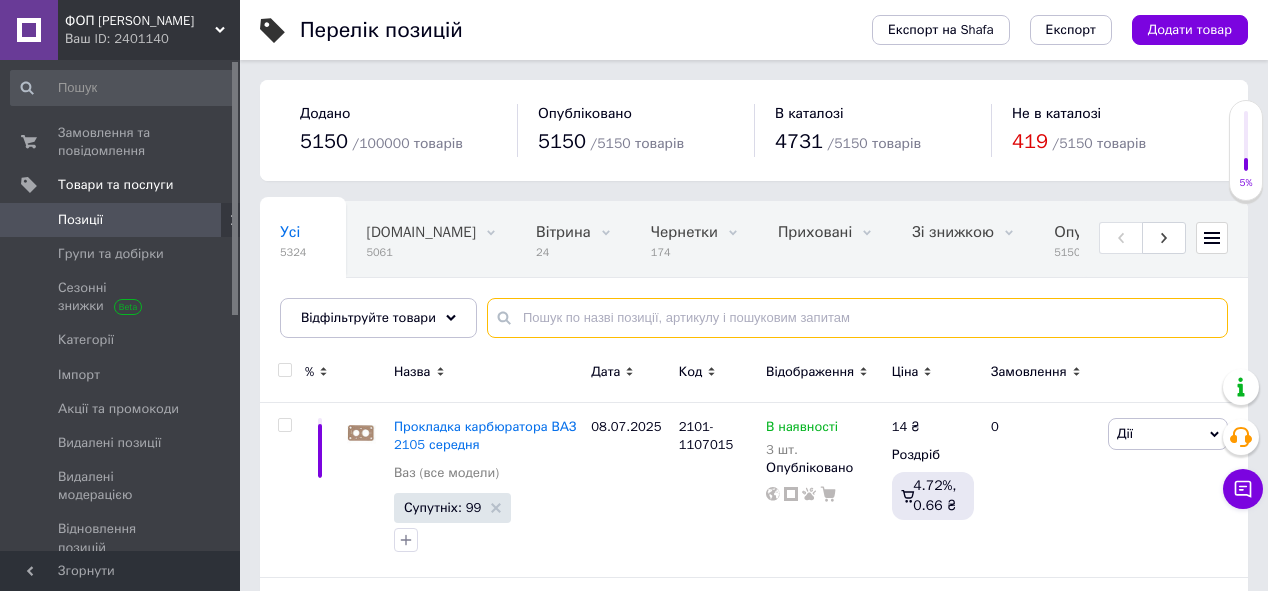 click at bounding box center (857, 318) 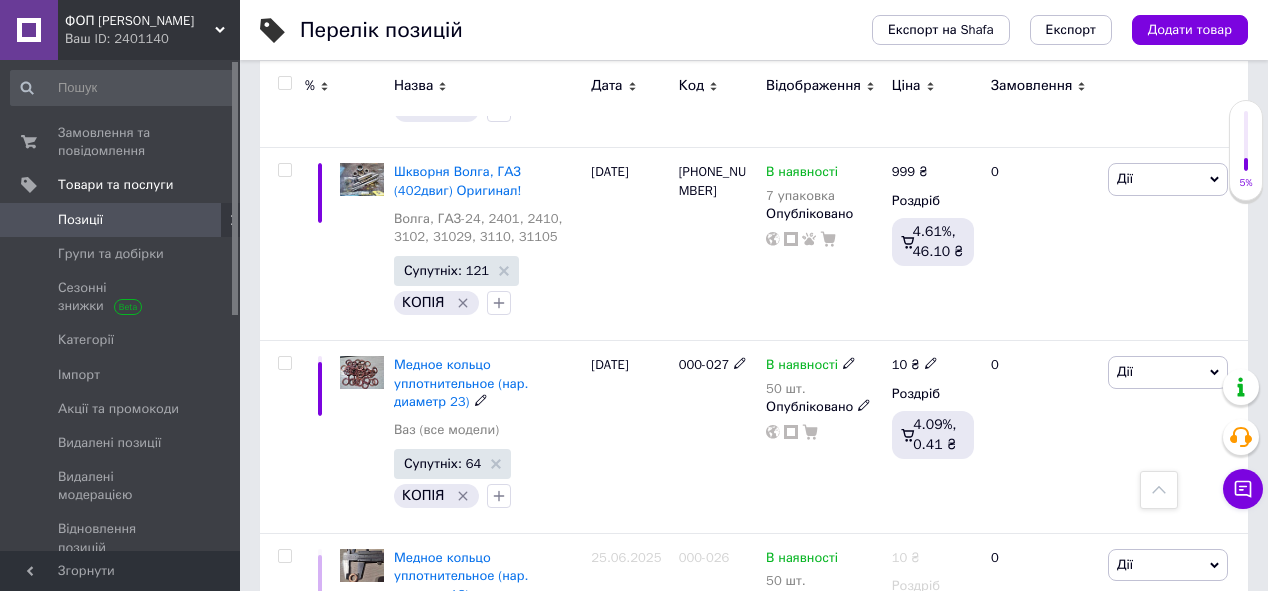 scroll, scrollTop: 3680, scrollLeft: 0, axis: vertical 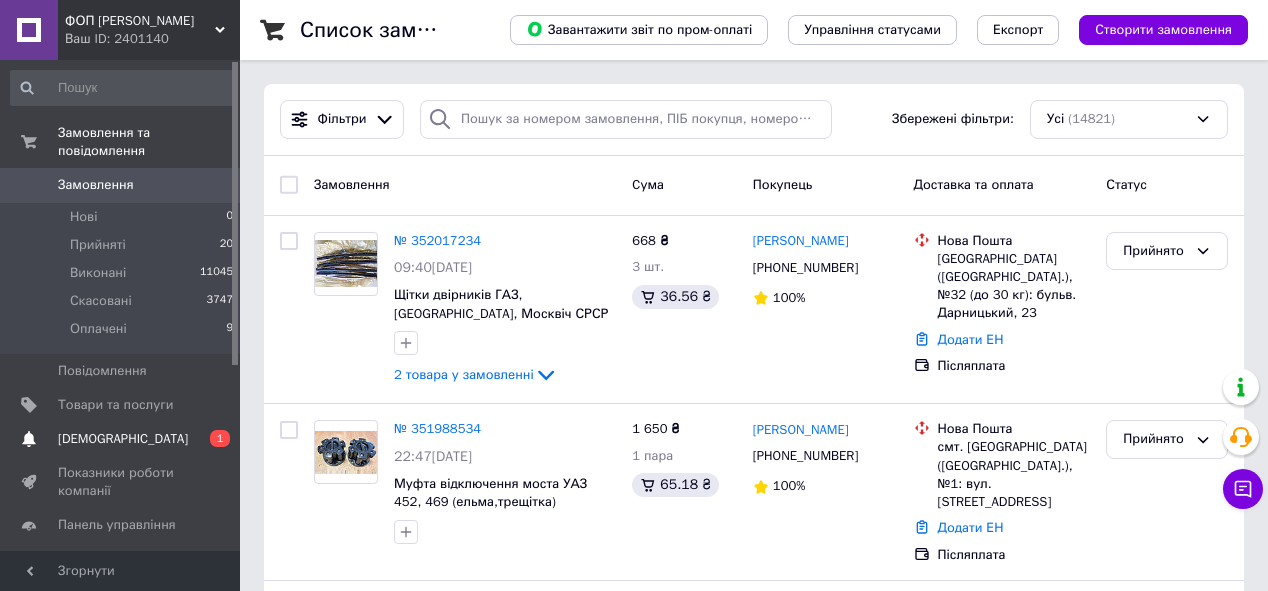 click on "[DEMOGRAPHIC_DATA]" at bounding box center [121, 439] 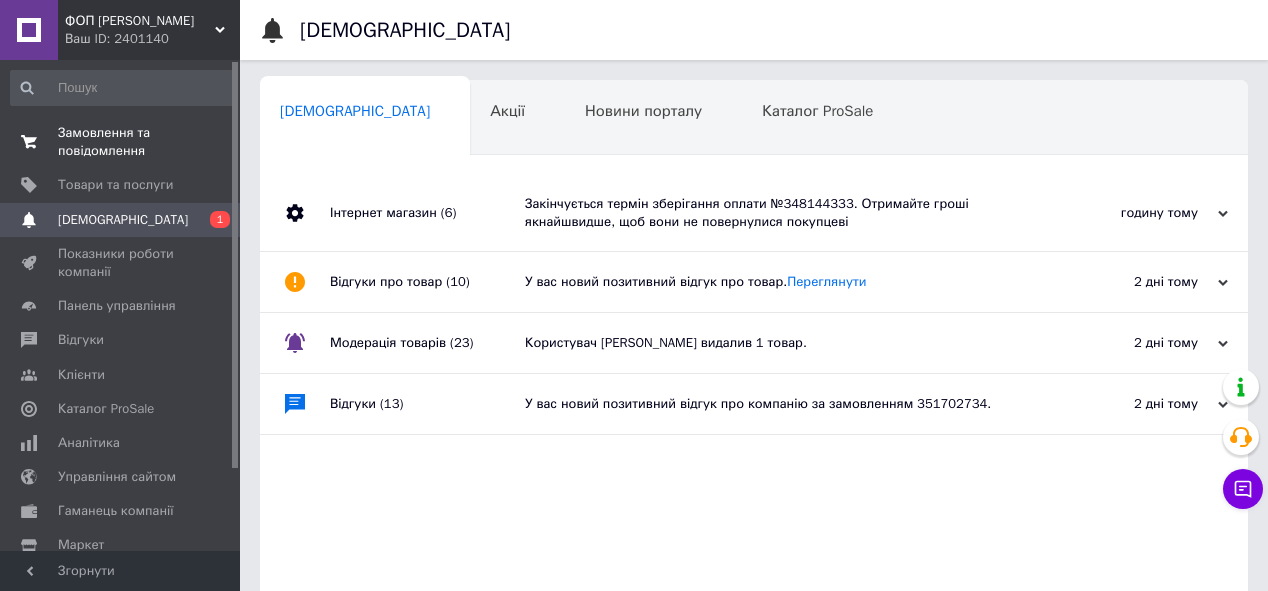 click on "Замовлення та повідомлення" at bounding box center [121, 142] 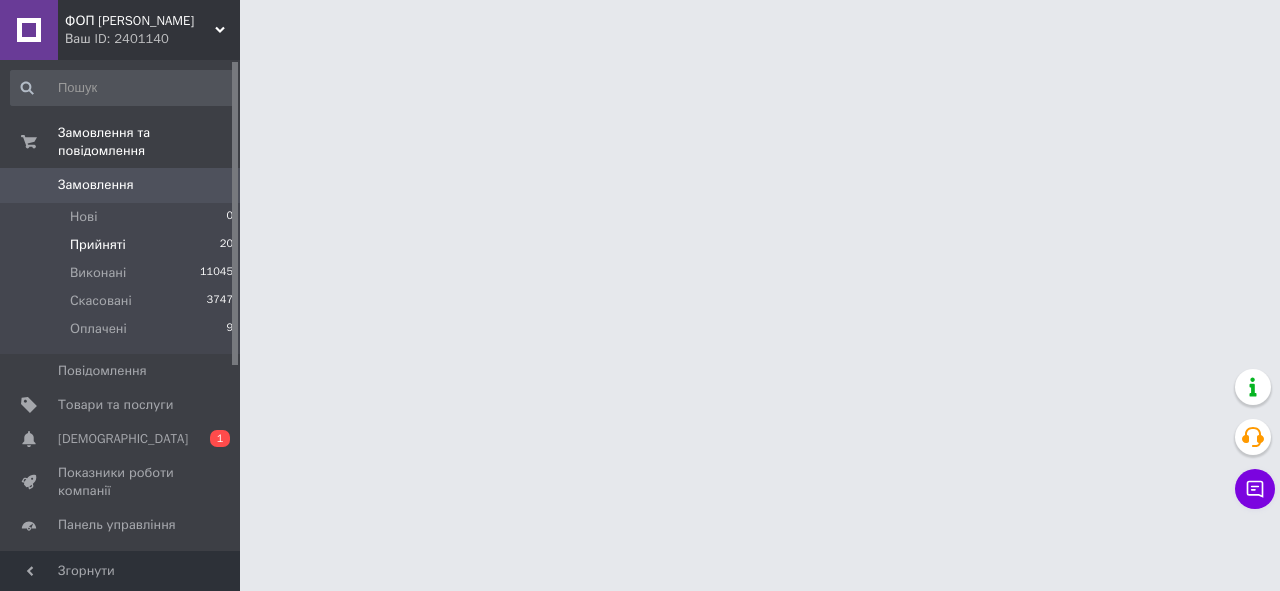 click on "Прийняті 20" at bounding box center (122, 245) 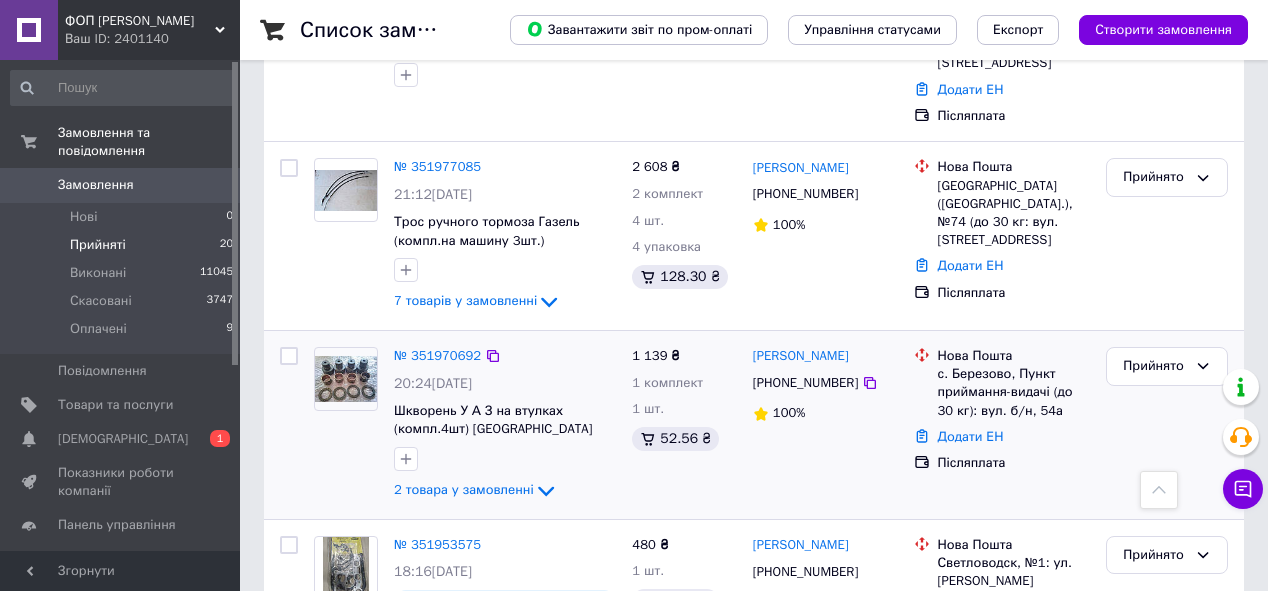 scroll, scrollTop: 880, scrollLeft: 0, axis: vertical 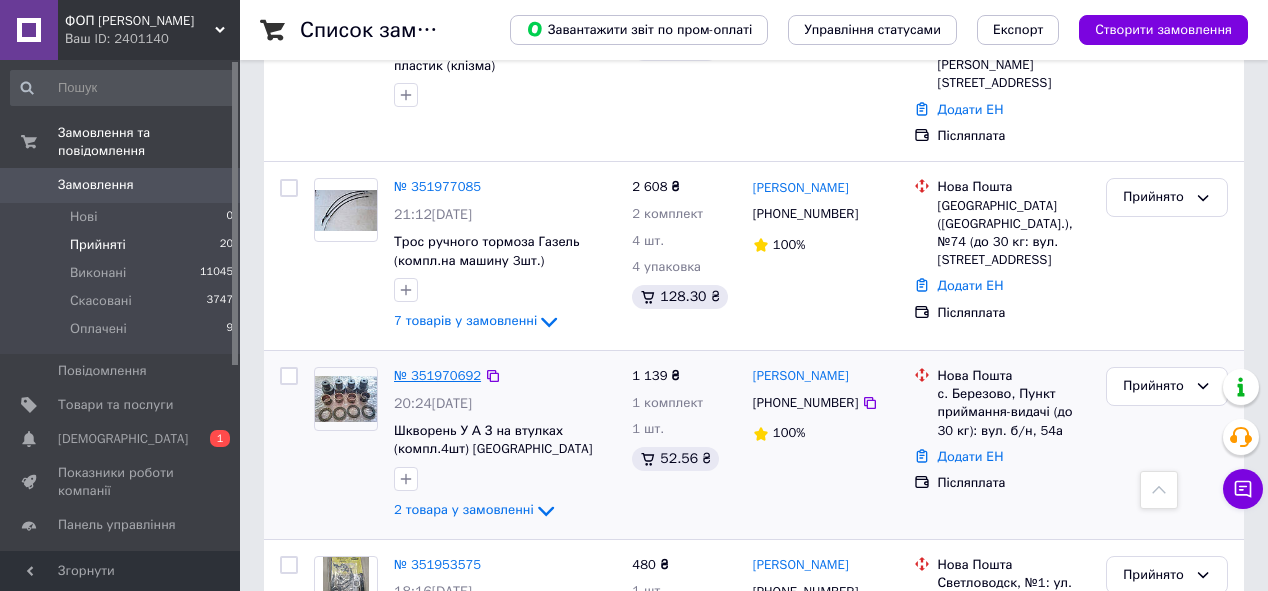 click on "№ 351970692" at bounding box center (437, 375) 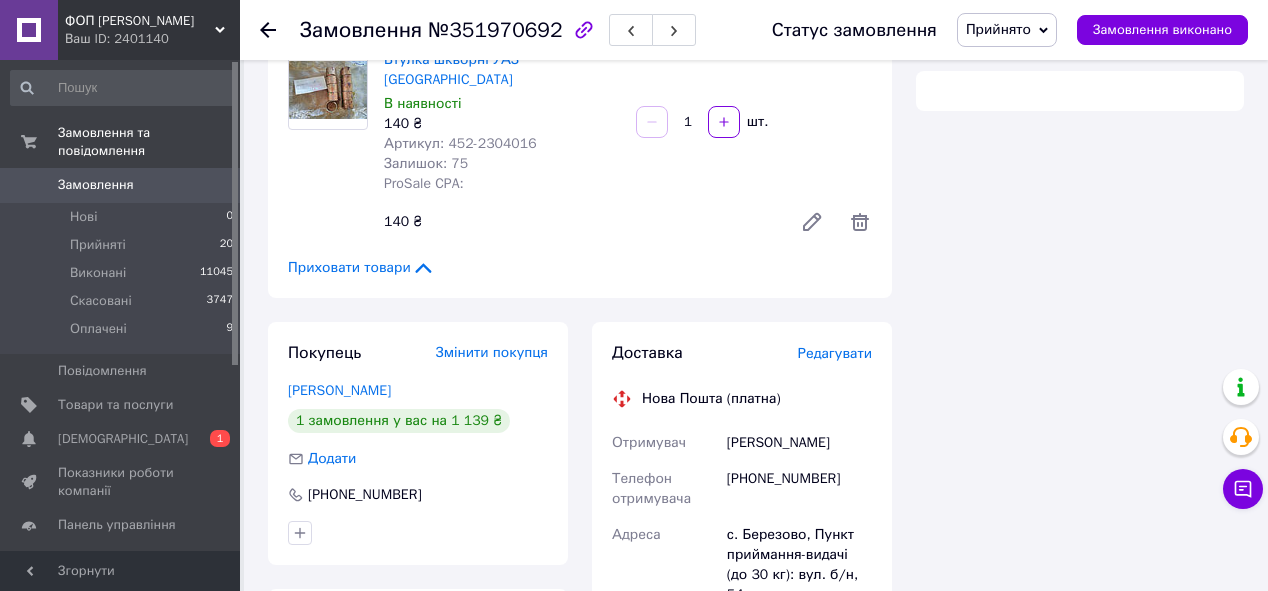 scroll, scrollTop: 400, scrollLeft: 0, axis: vertical 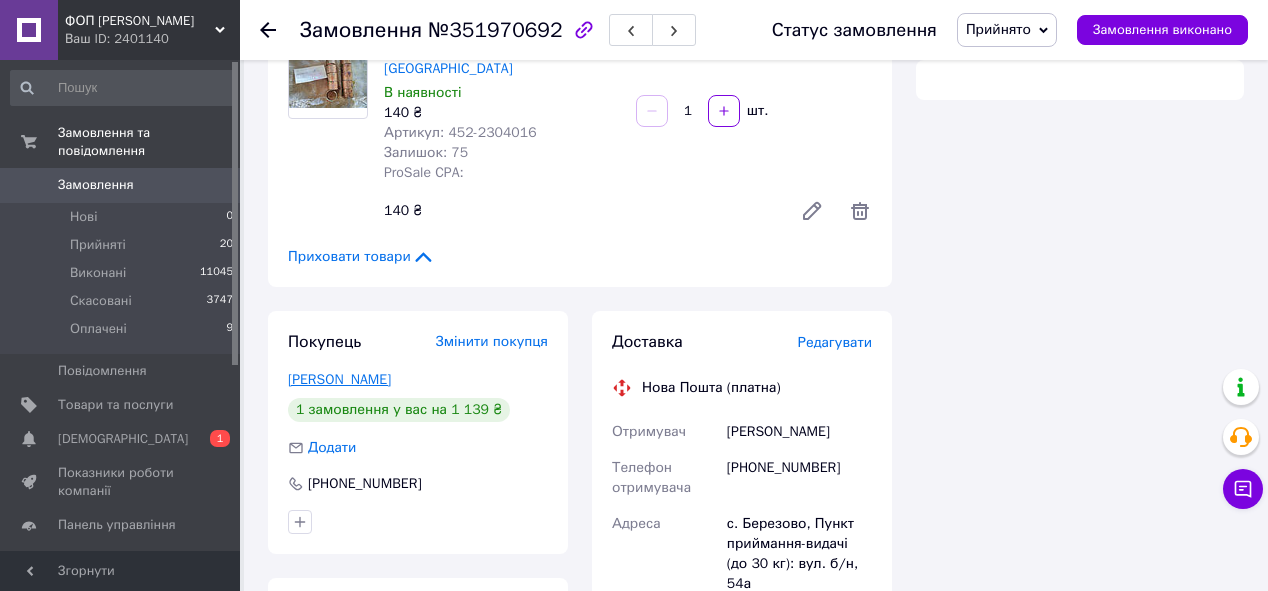 click on "Данканич Вася" at bounding box center [339, 379] 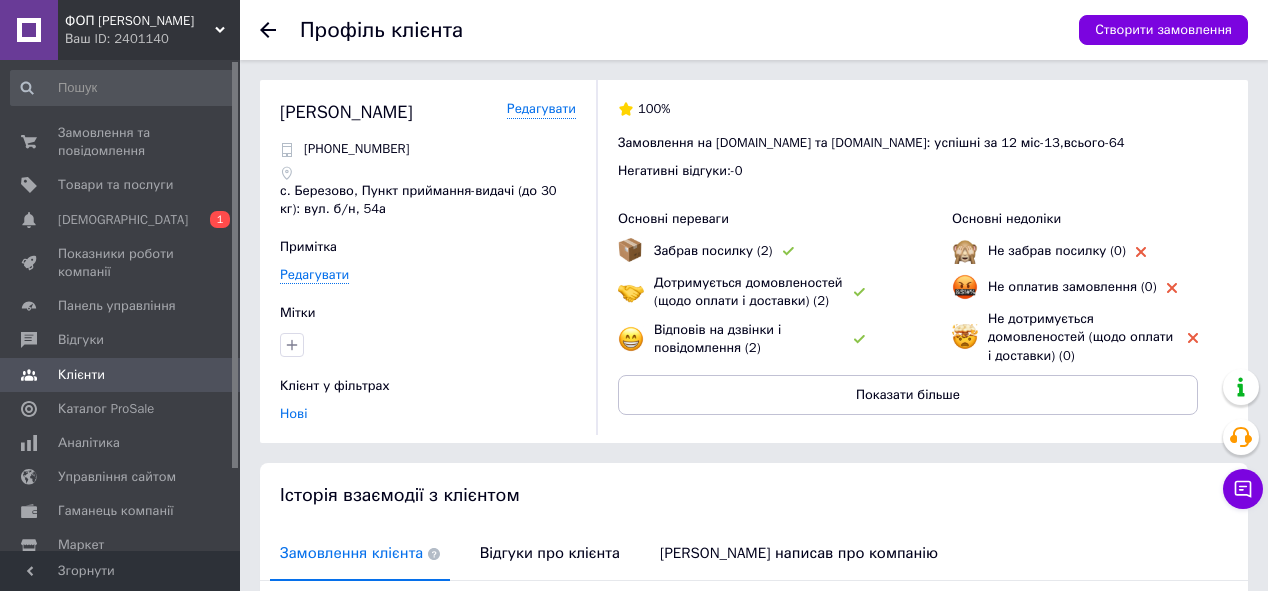 scroll, scrollTop: 316, scrollLeft: 0, axis: vertical 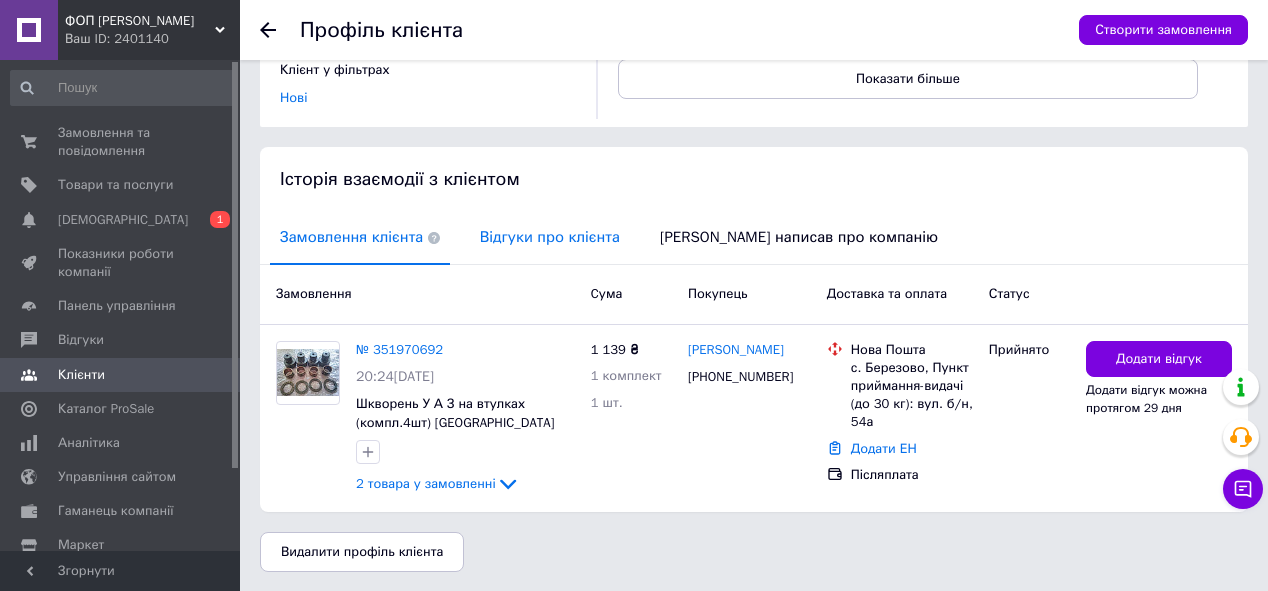 click on "Відгуки про клієнта" at bounding box center [550, 237] 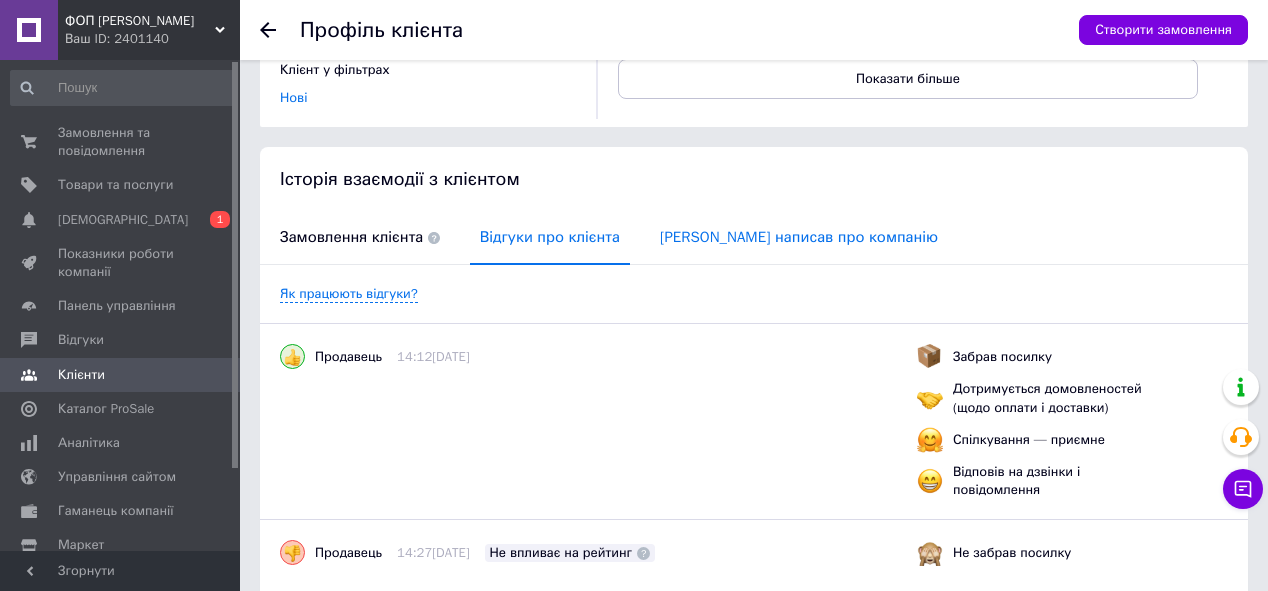 click on "Клієнт написав про компанію" at bounding box center (799, 237) 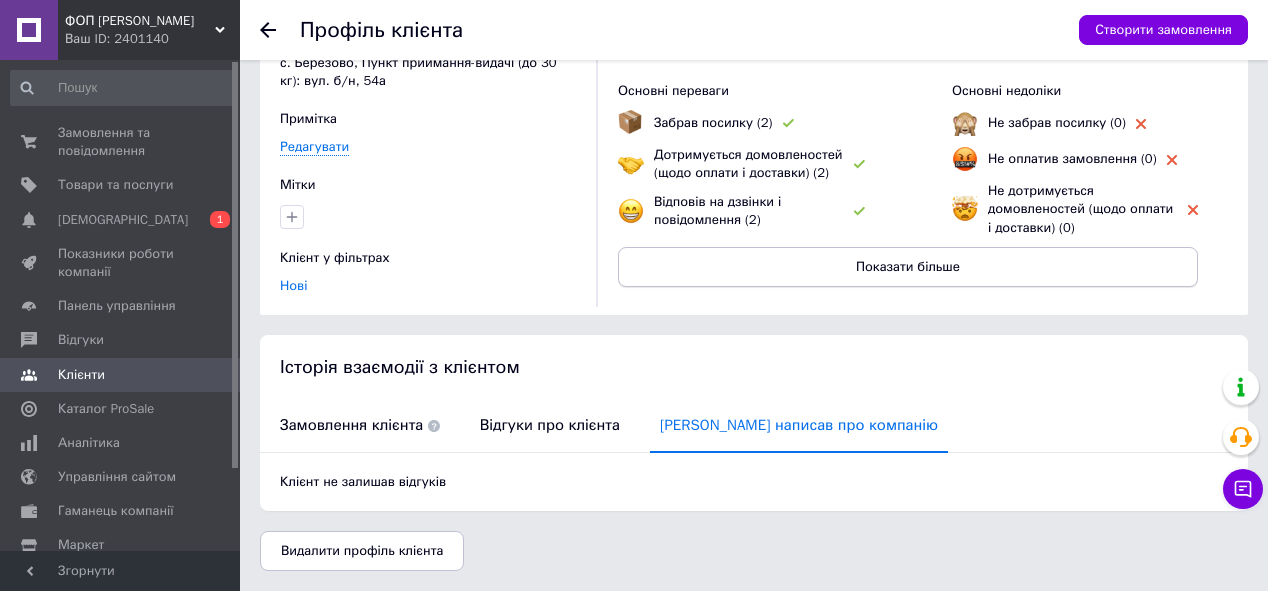 scroll, scrollTop: 128, scrollLeft: 0, axis: vertical 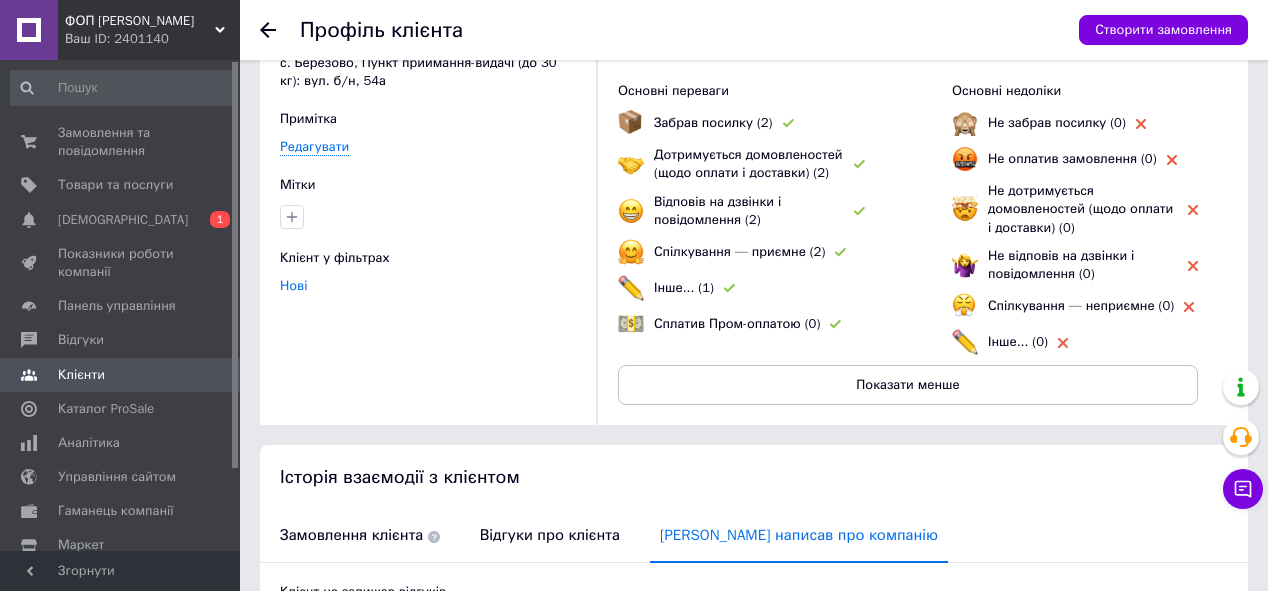 drag, startPoint x: 517, startPoint y: 464, endPoint x: 528, endPoint y: 496, distance: 33.83785 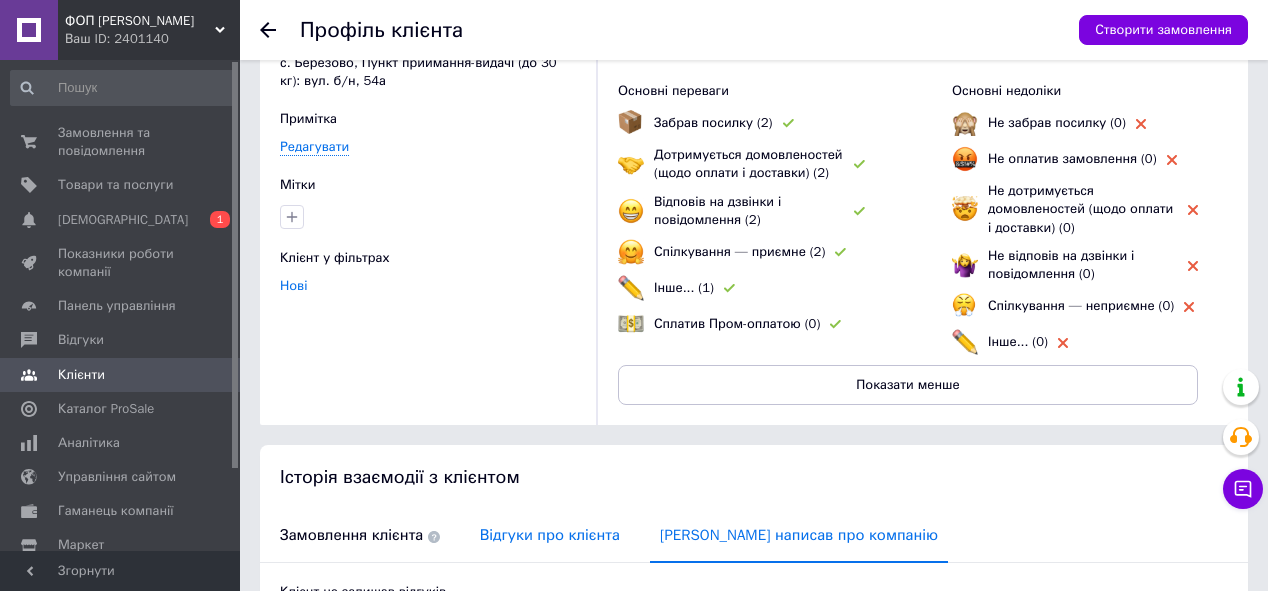 click on "Відгуки про клієнта" at bounding box center [550, 535] 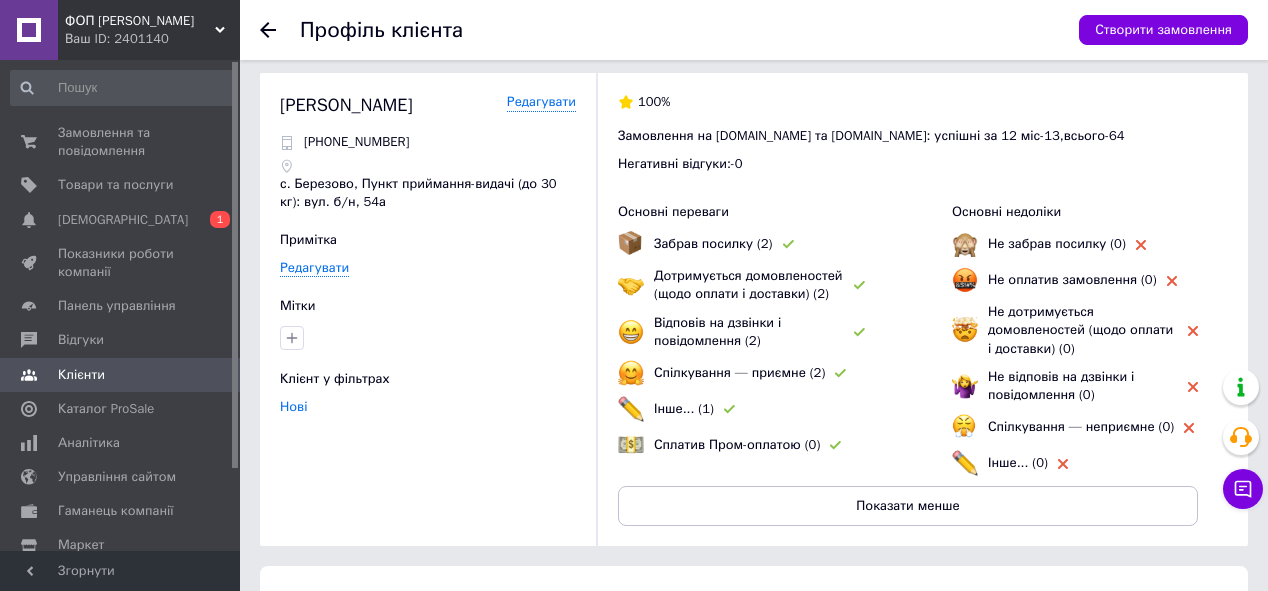 scroll, scrollTop: 0, scrollLeft: 0, axis: both 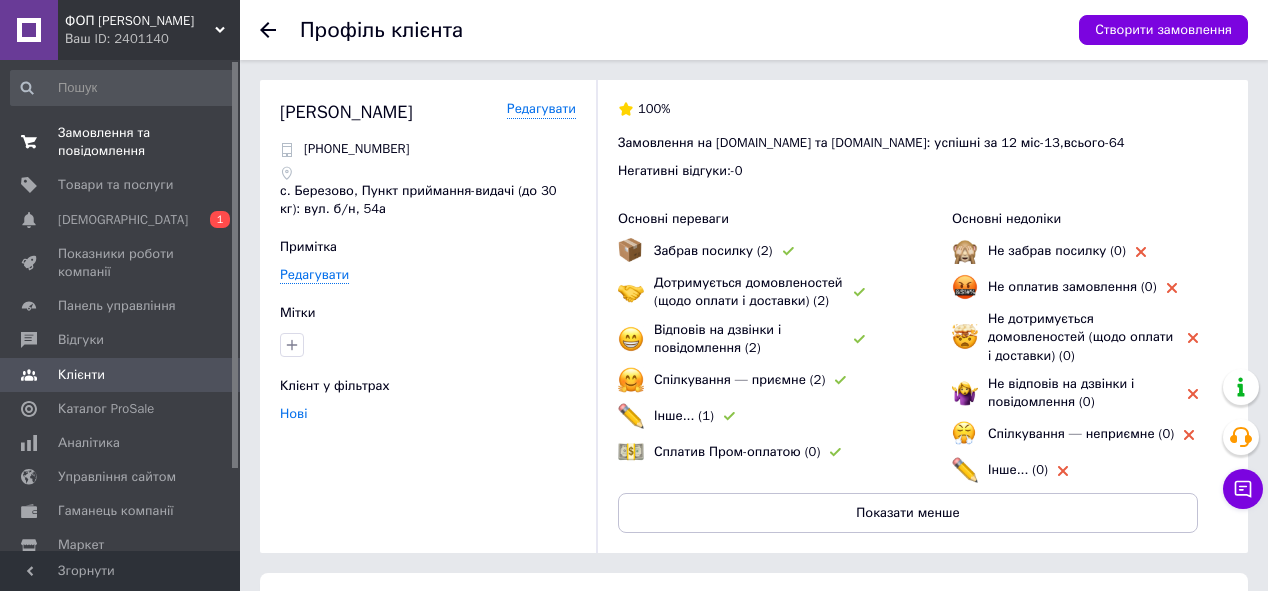 click on "Замовлення та повідомлення" at bounding box center (121, 142) 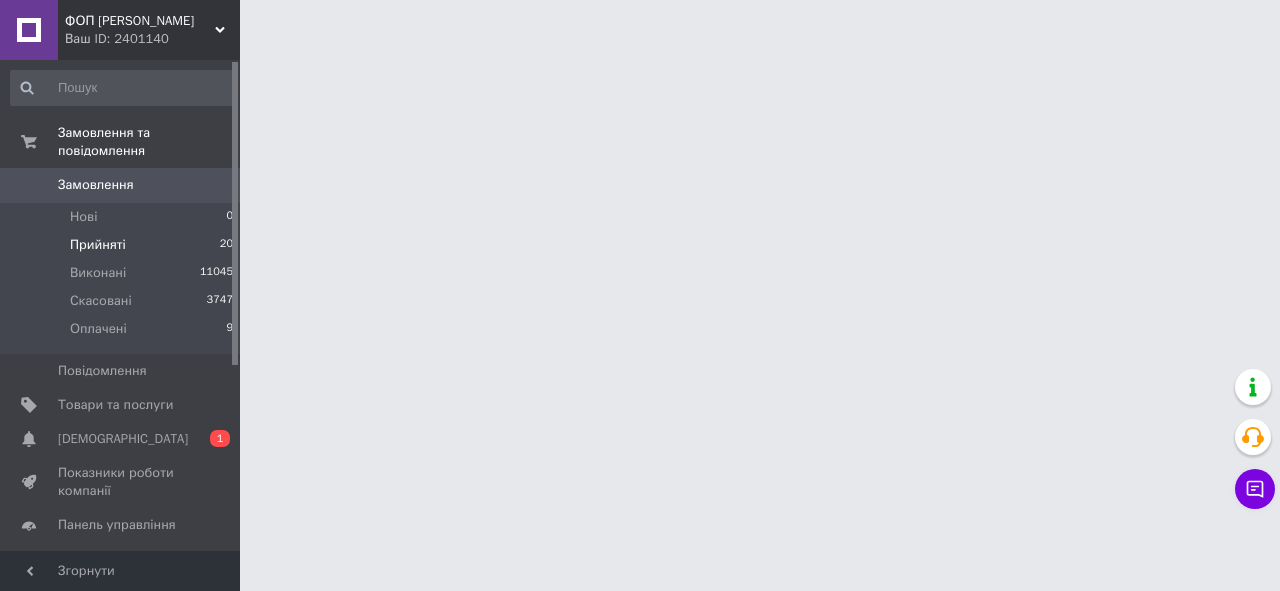 click on "Прийняті 20" at bounding box center (122, 245) 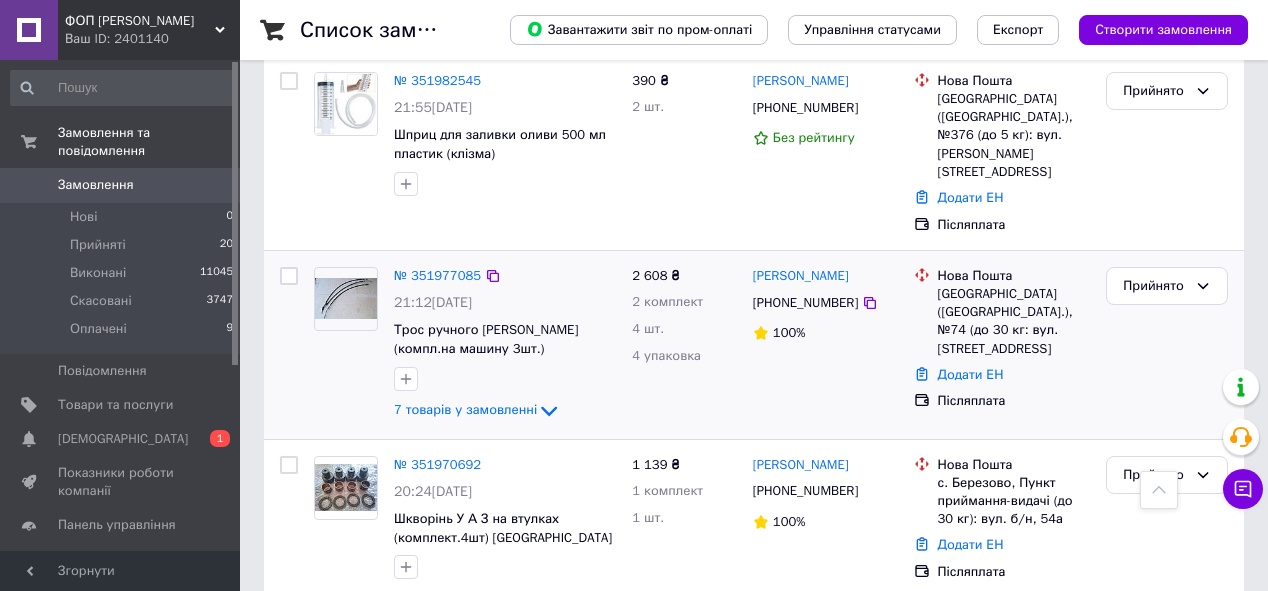 scroll, scrollTop: 880, scrollLeft: 0, axis: vertical 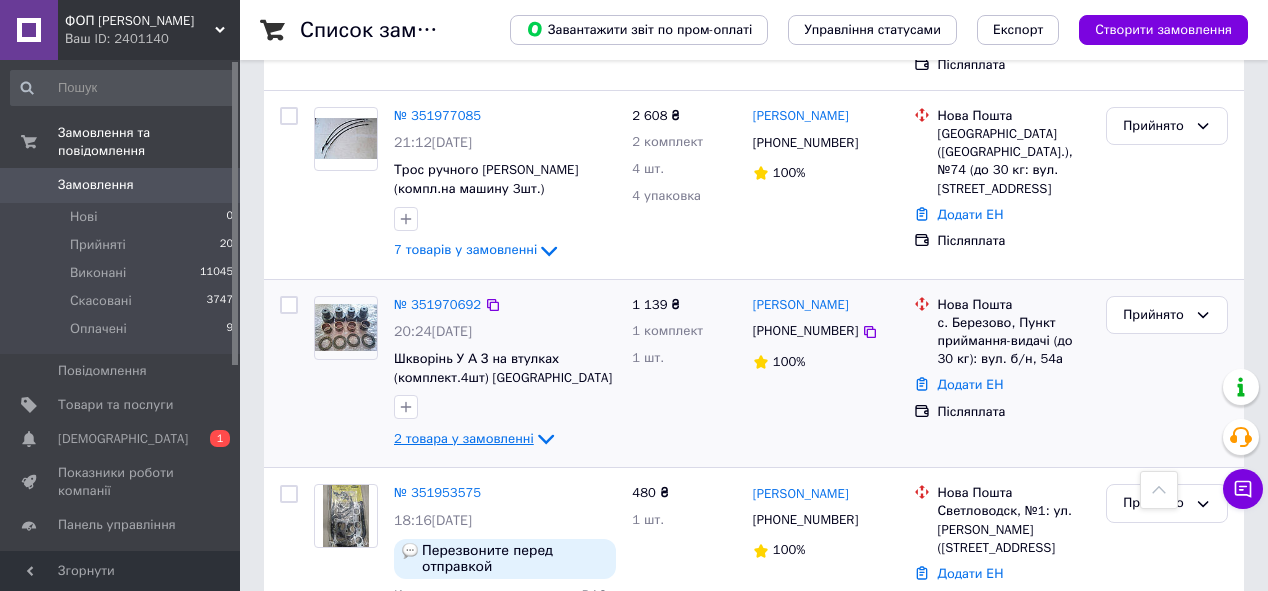 click on "2 товара у замовленні" at bounding box center (464, 438) 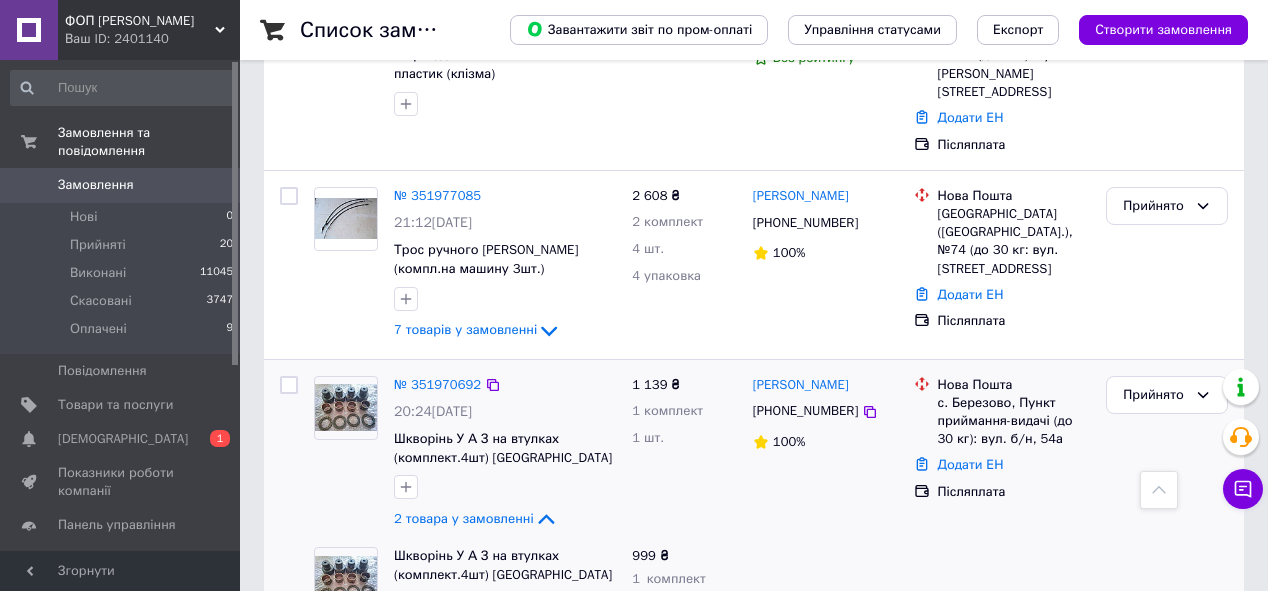 scroll, scrollTop: 720, scrollLeft: 0, axis: vertical 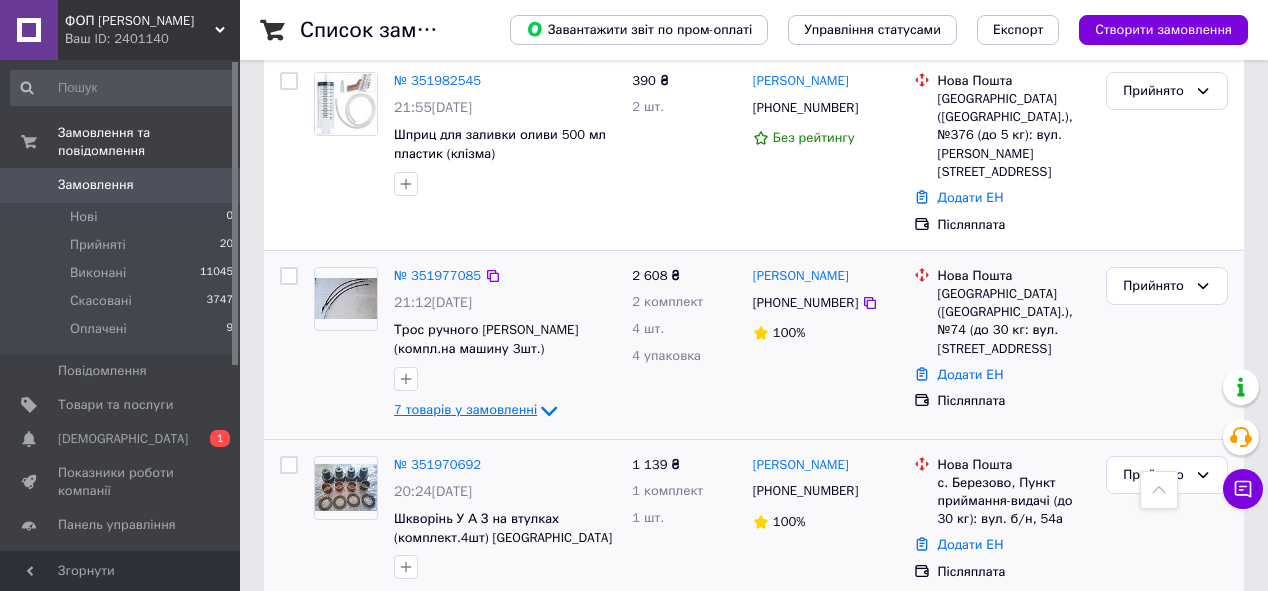 click on "7 товарів у замовленні" at bounding box center [465, 409] 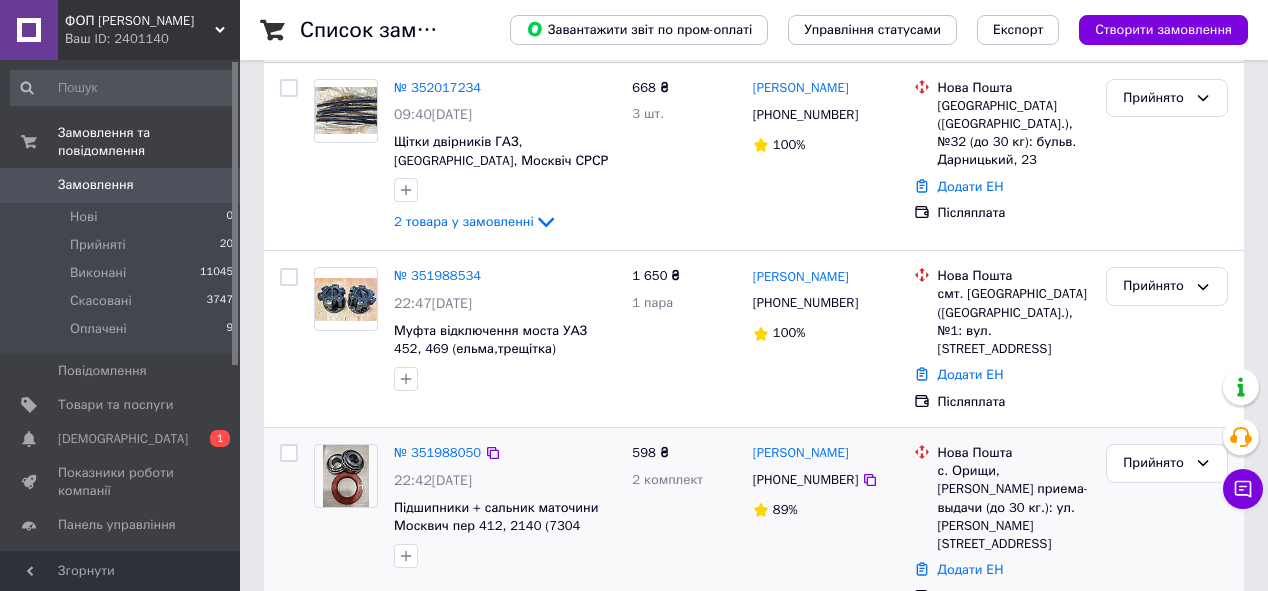 scroll, scrollTop: 80, scrollLeft: 0, axis: vertical 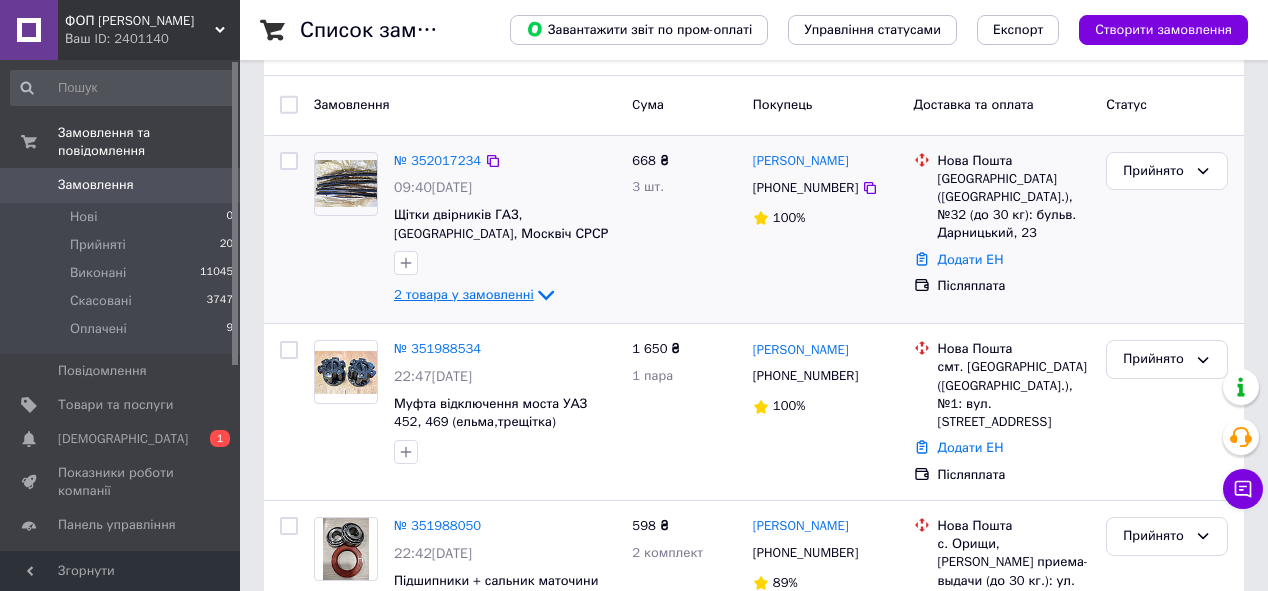 click on "2 товара у замовленні" at bounding box center [464, 294] 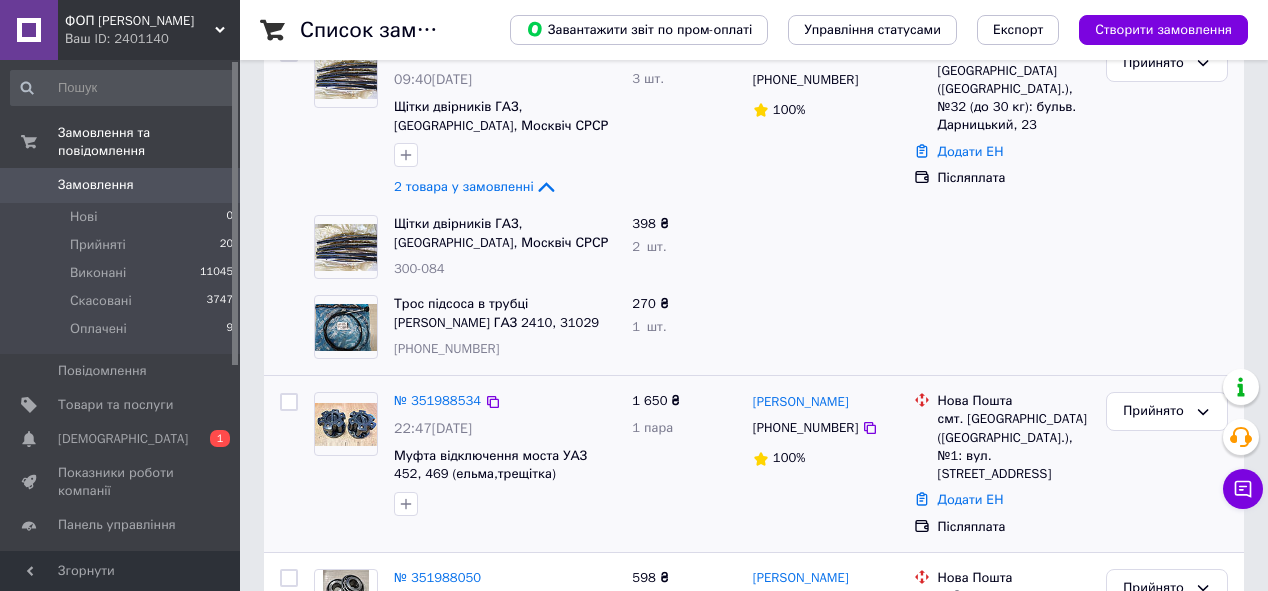 scroll, scrollTop: 160, scrollLeft: 0, axis: vertical 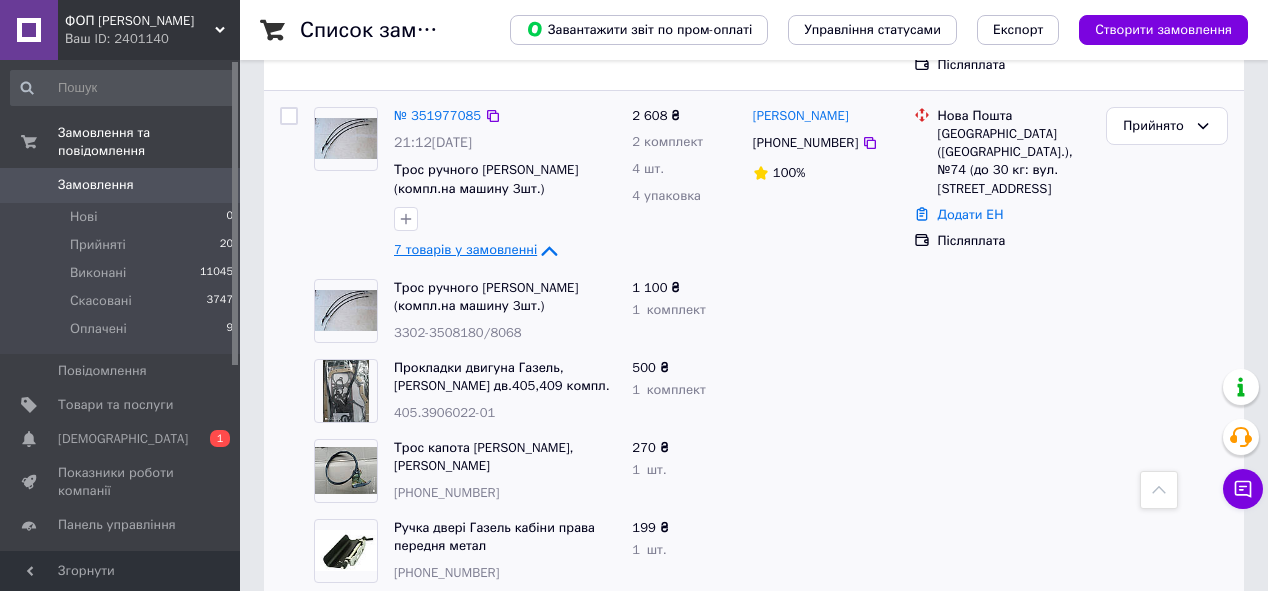 click on "7 товарів у замовленні" at bounding box center (465, 249) 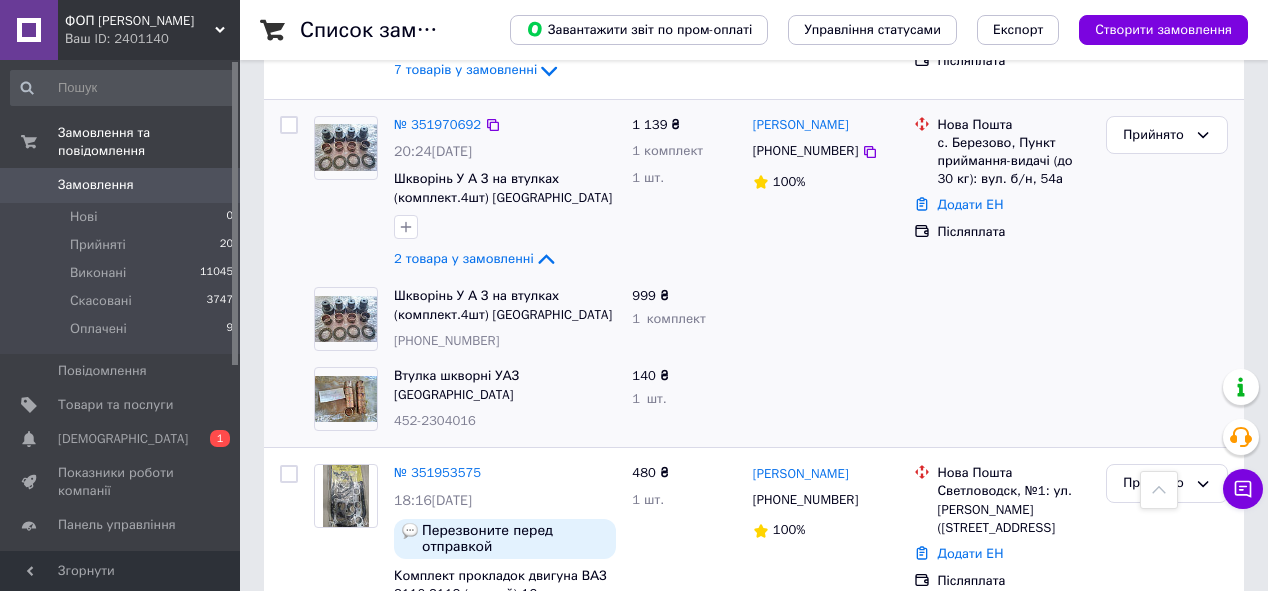 scroll, scrollTop: 1200, scrollLeft: 0, axis: vertical 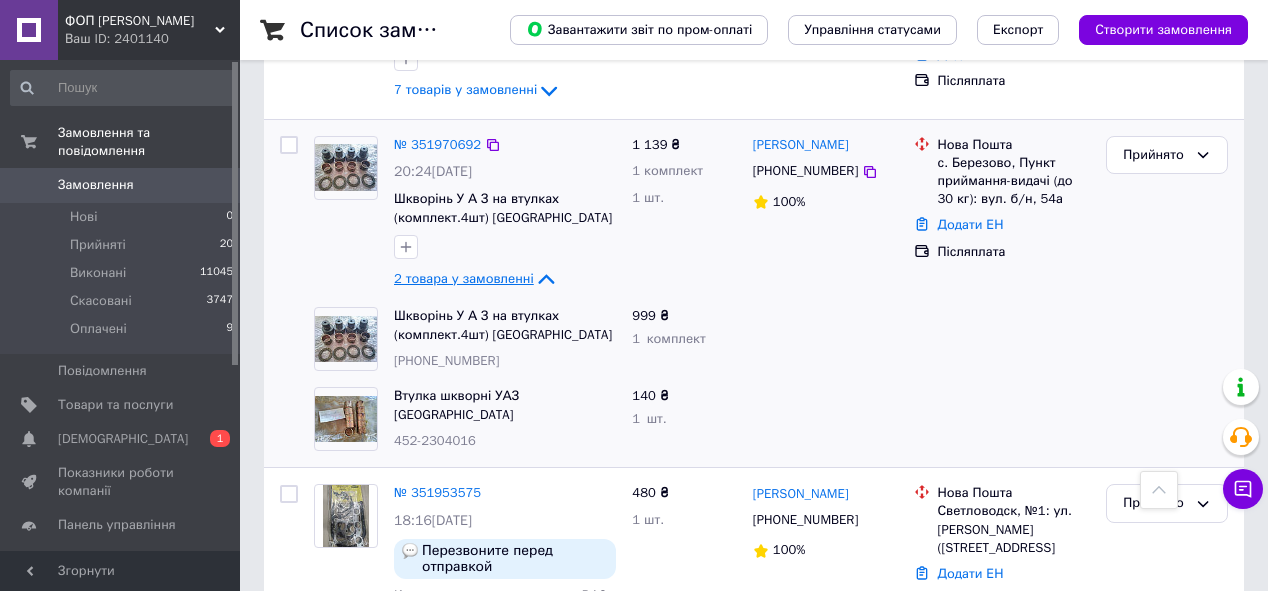 click on "2 товара у замовленні" at bounding box center (464, 278) 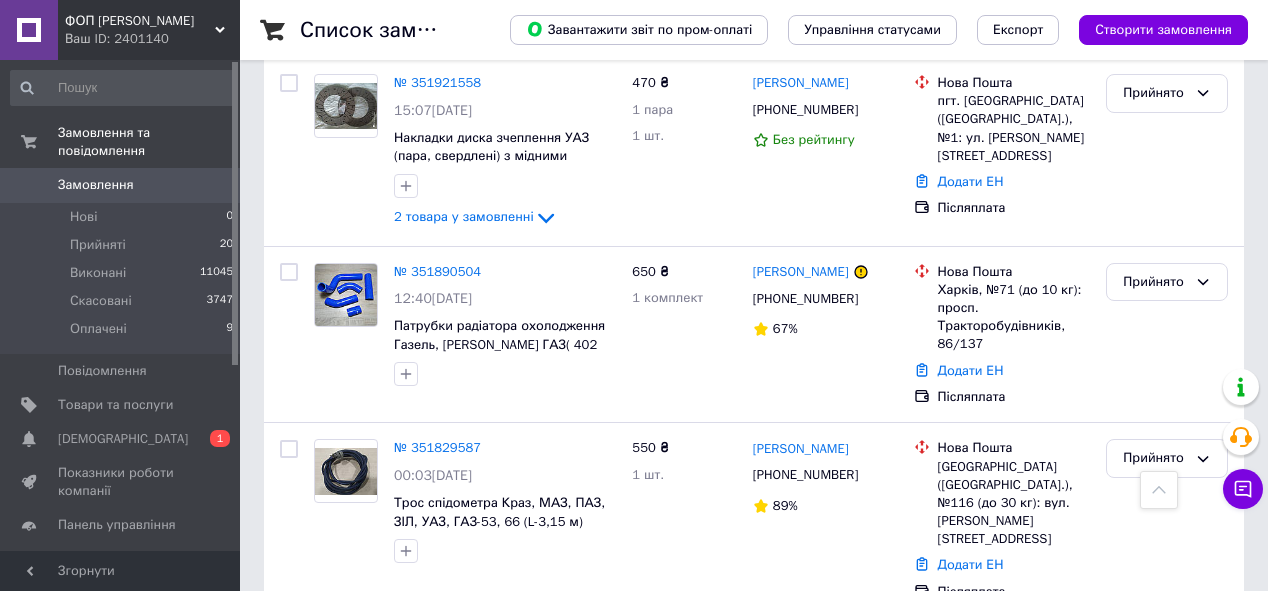 scroll, scrollTop: 1760, scrollLeft: 0, axis: vertical 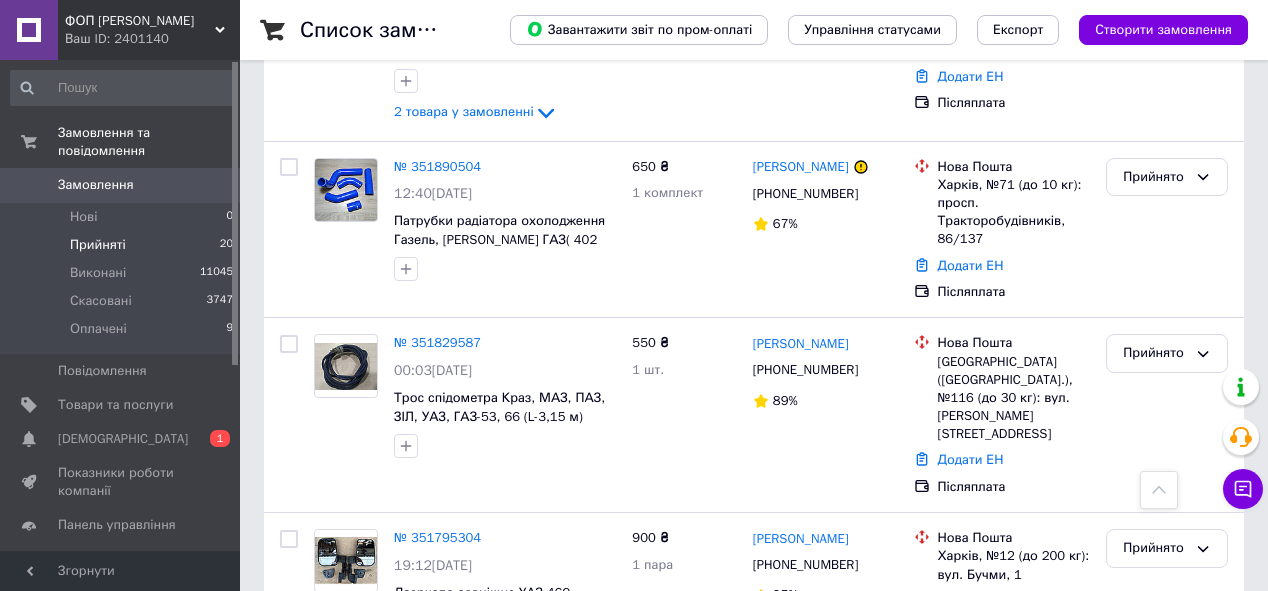 click on "Прийняті 20" at bounding box center (122, 245) 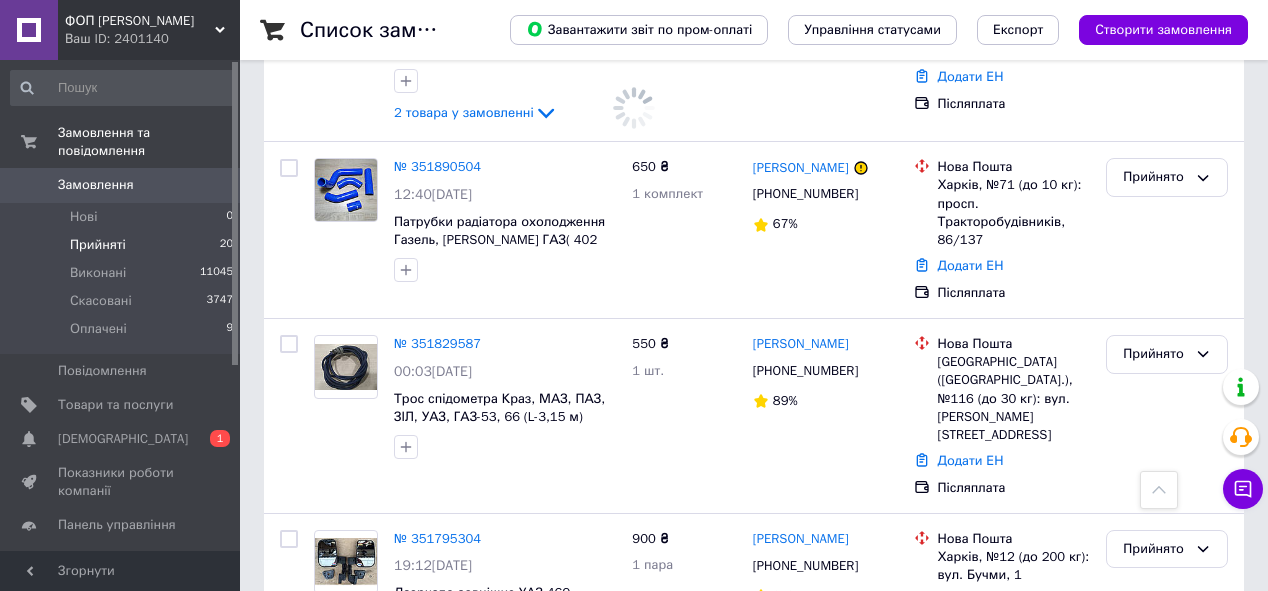 scroll, scrollTop: 0, scrollLeft: 0, axis: both 